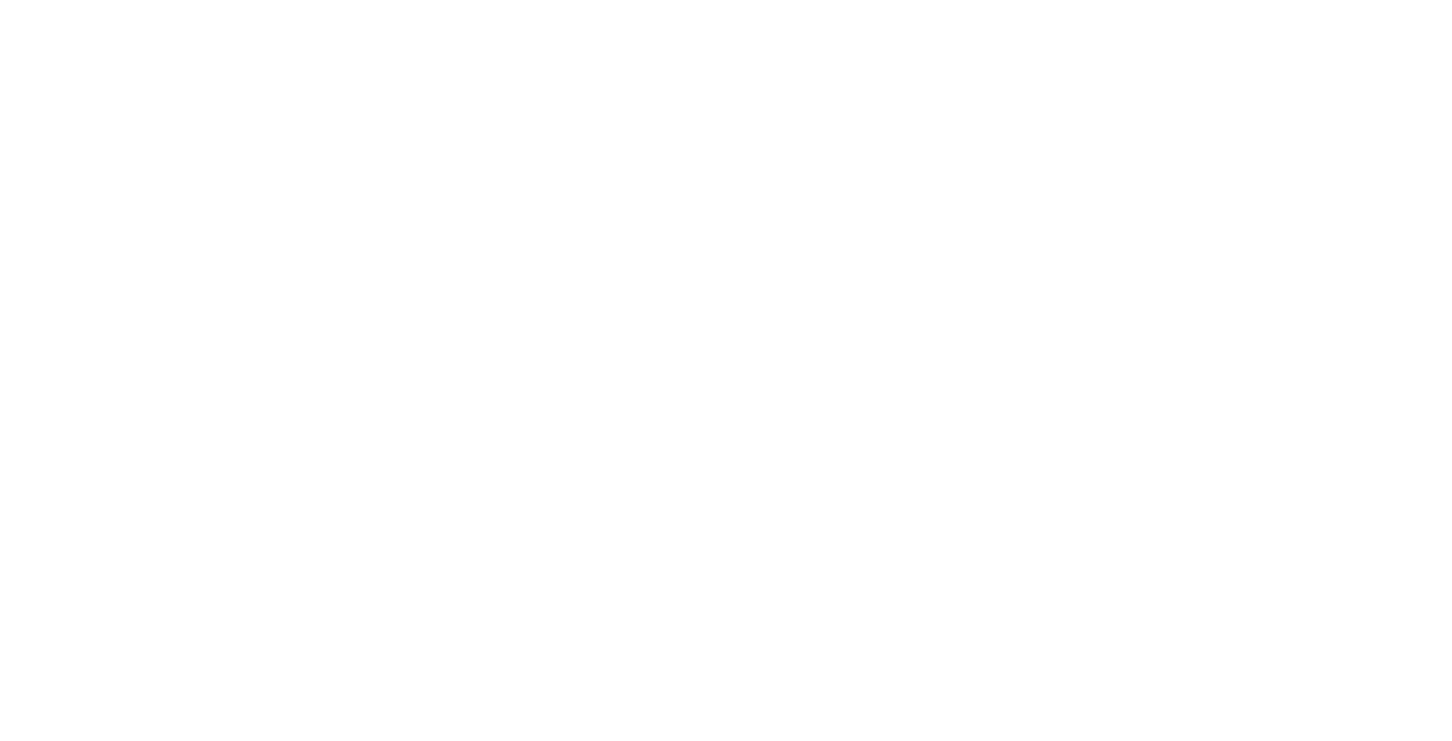 scroll, scrollTop: 0, scrollLeft: 0, axis: both 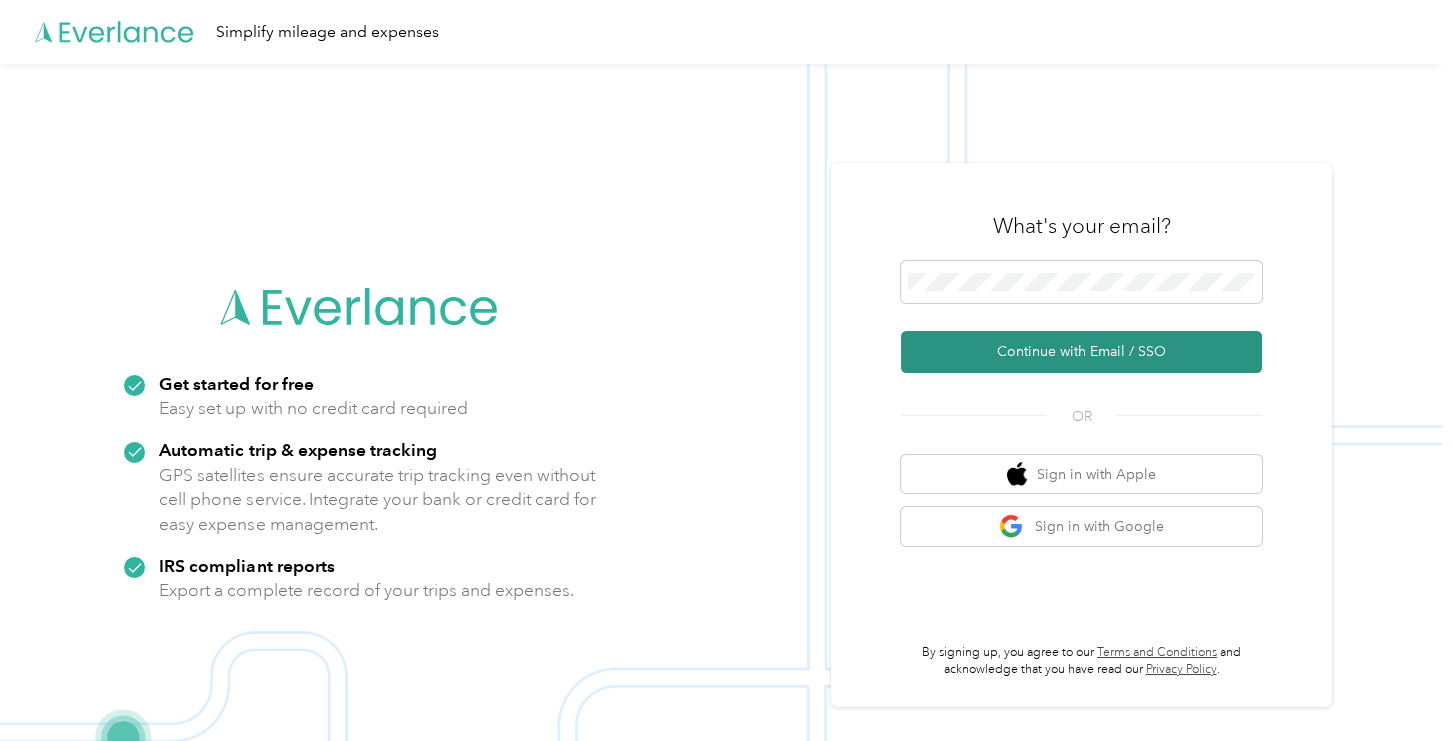 click on "Continue with Email / SSO" at bounding box center [1081, 352] 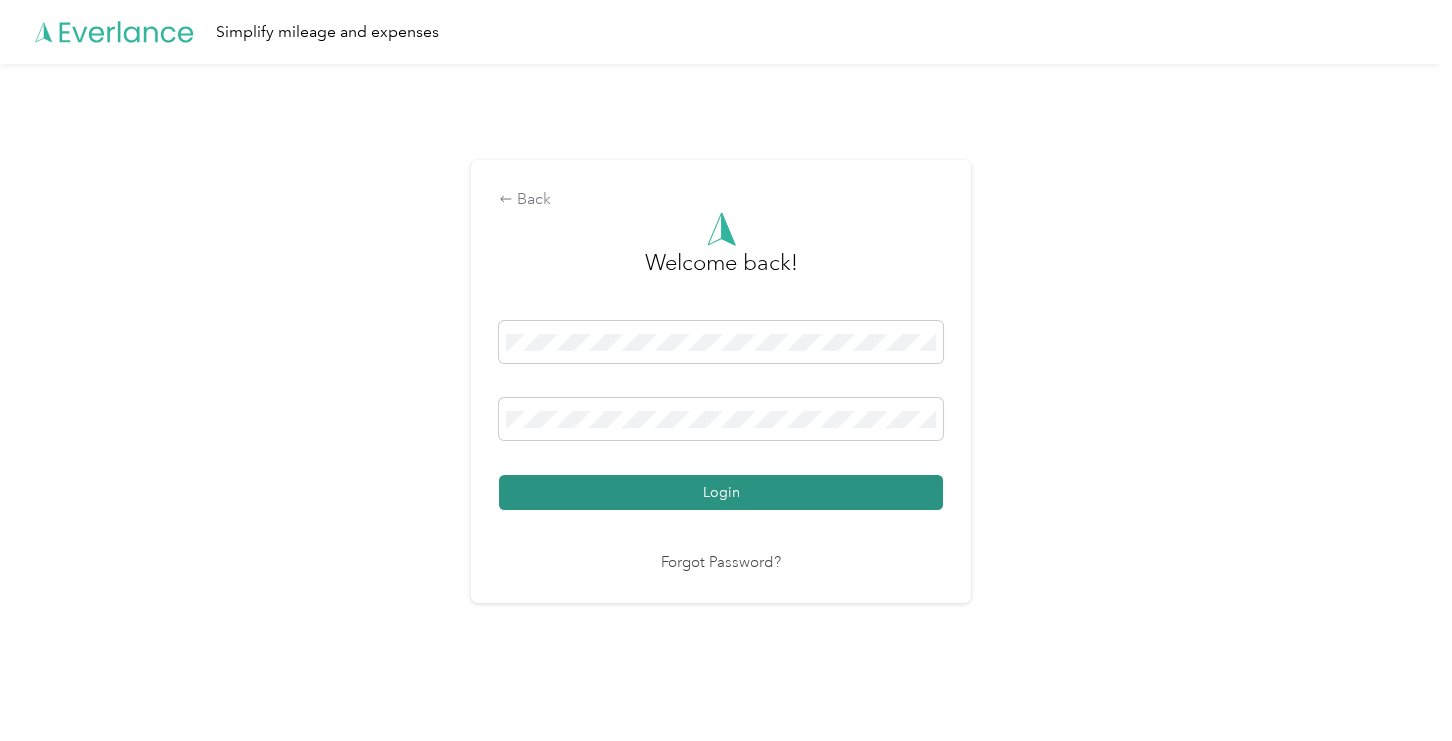 click on "Login" at bounding box center (721, 492) 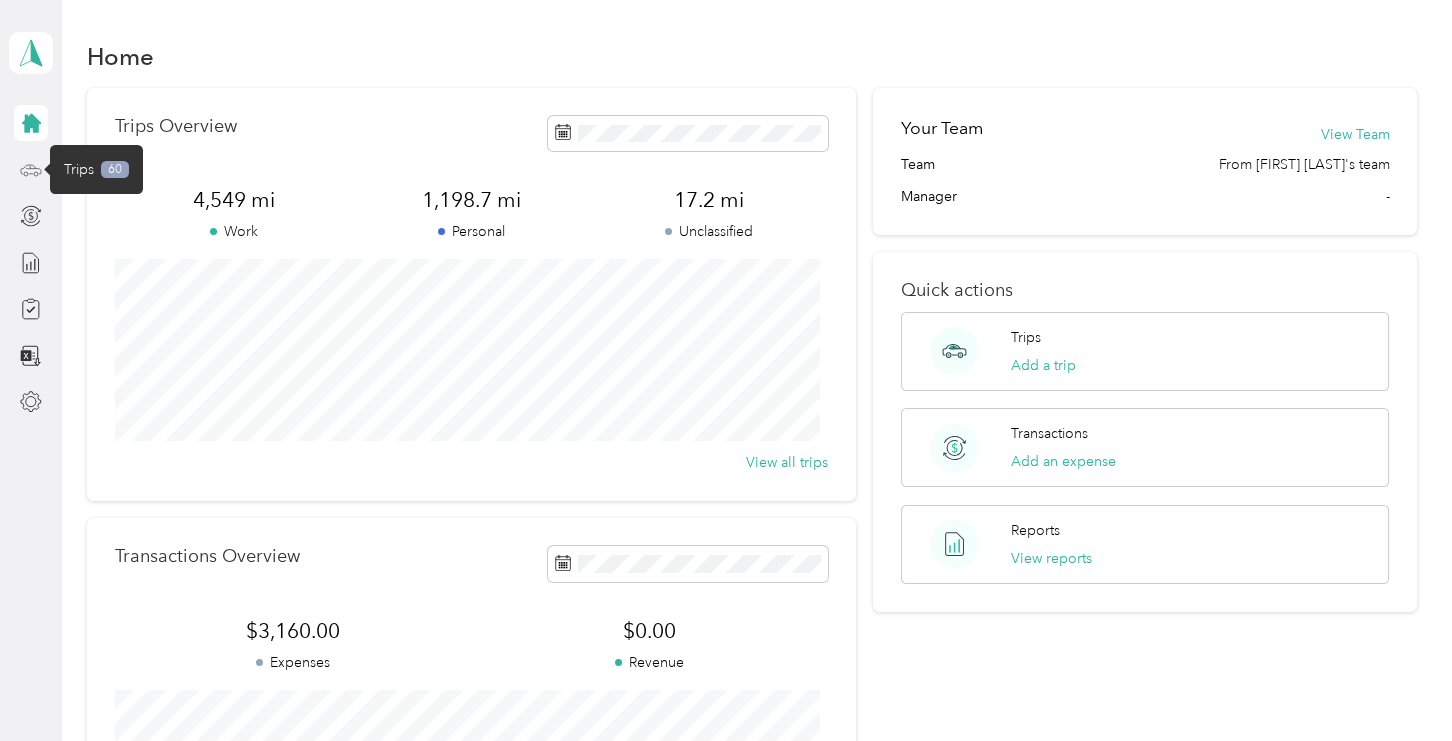 click 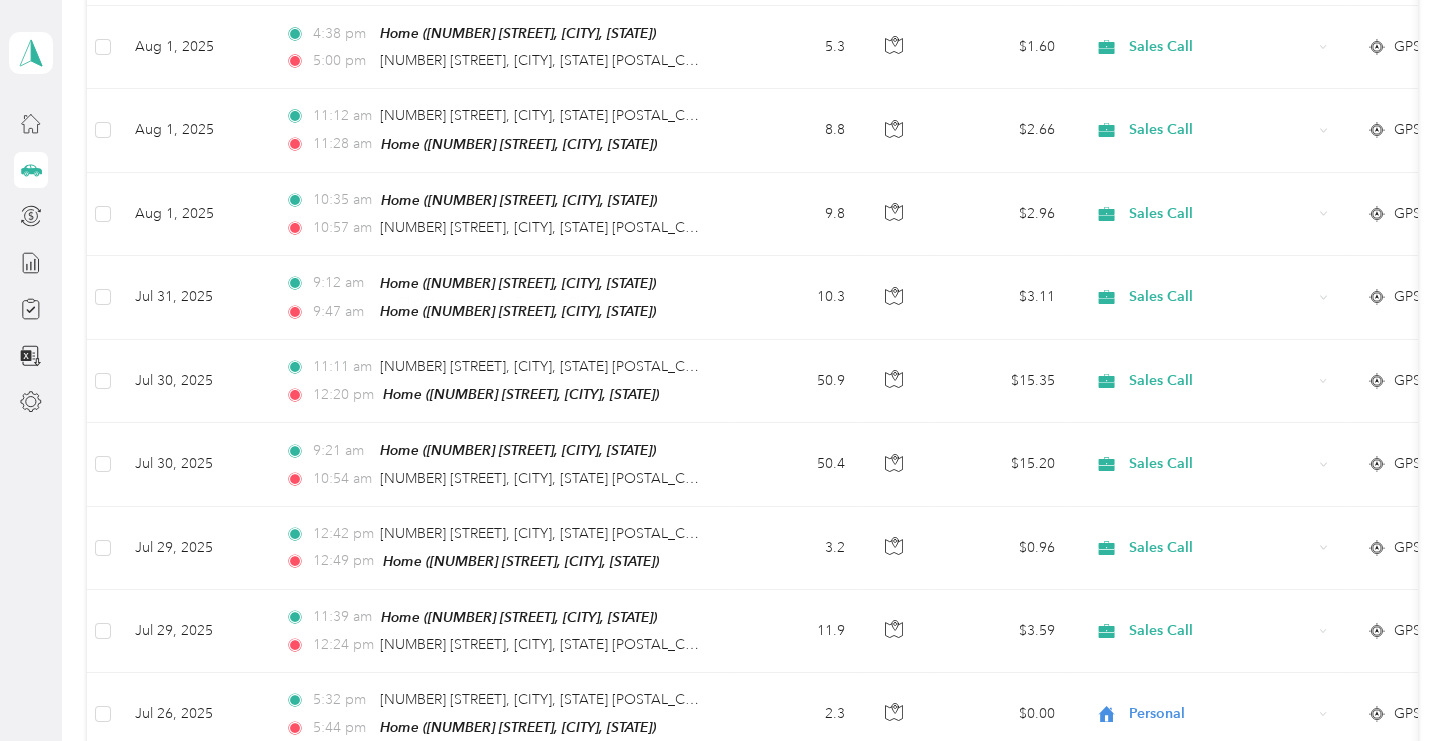 scroll, scrollTop: 63, scrollLeft: 0, axis: vertical 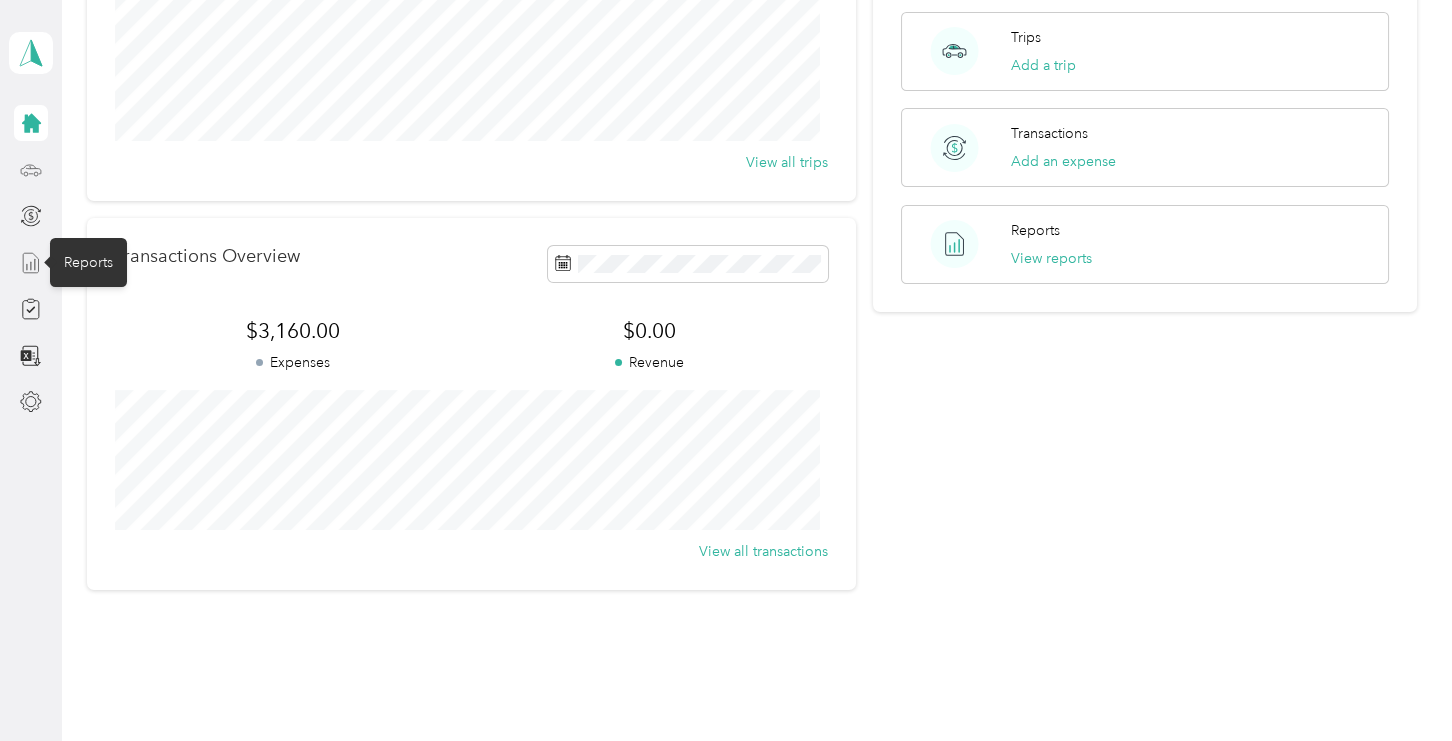 click 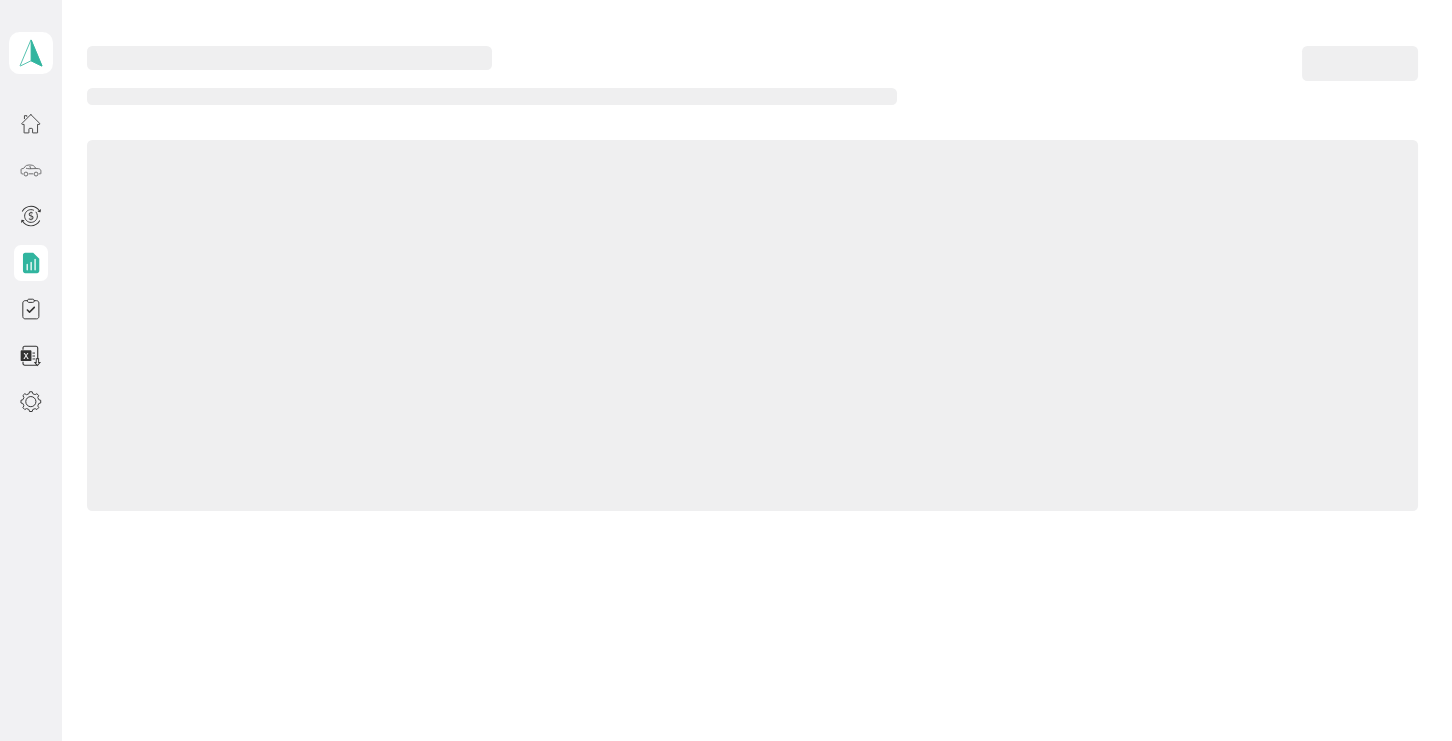 scroll, scrollTop: 0, scrollLeft: 0, axis: both 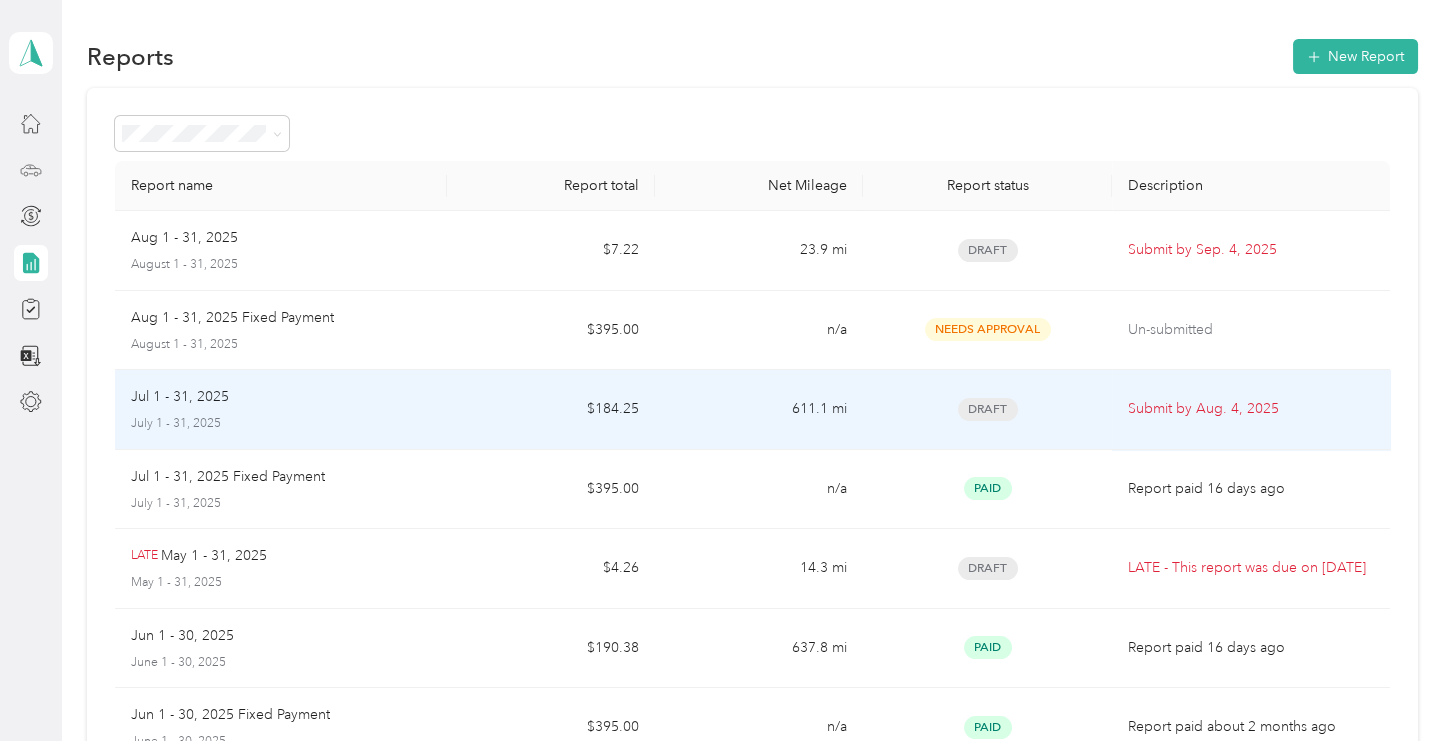 click on "Submit  by   Aug. 4, 2025" at bounding box center [1250, 409] 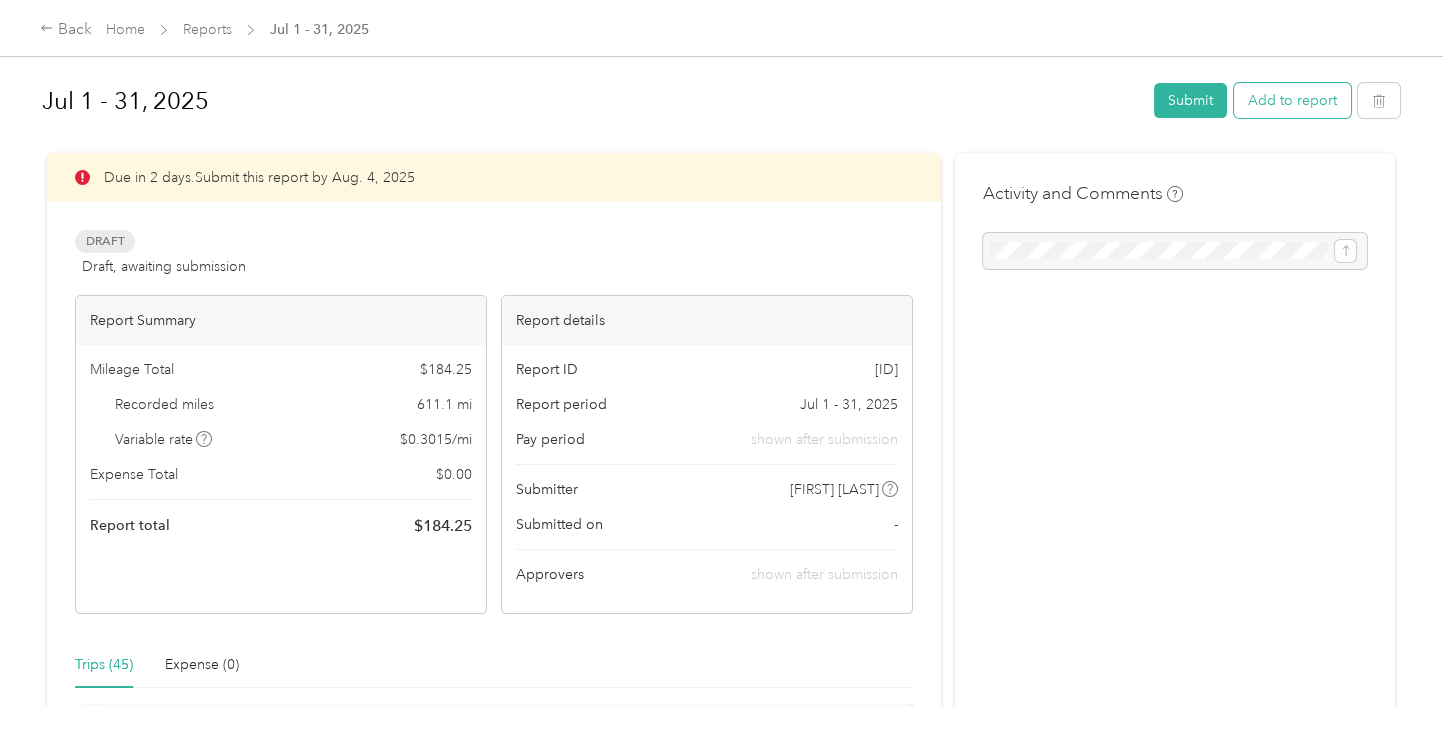 click on "Add to report" at bounding box center (1292, 100) 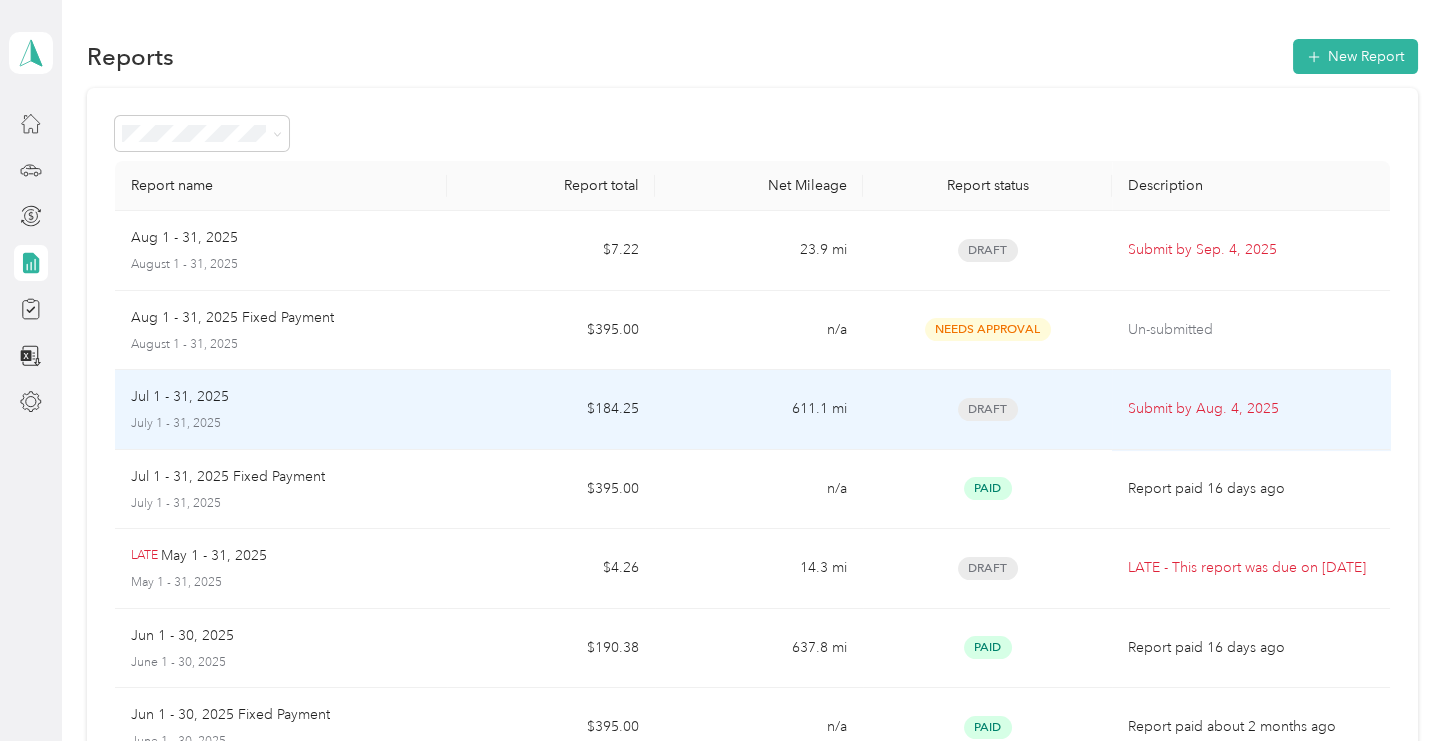 click on "Submit  by   Aug. 4, 2025" at bounding box center (1250, 409) 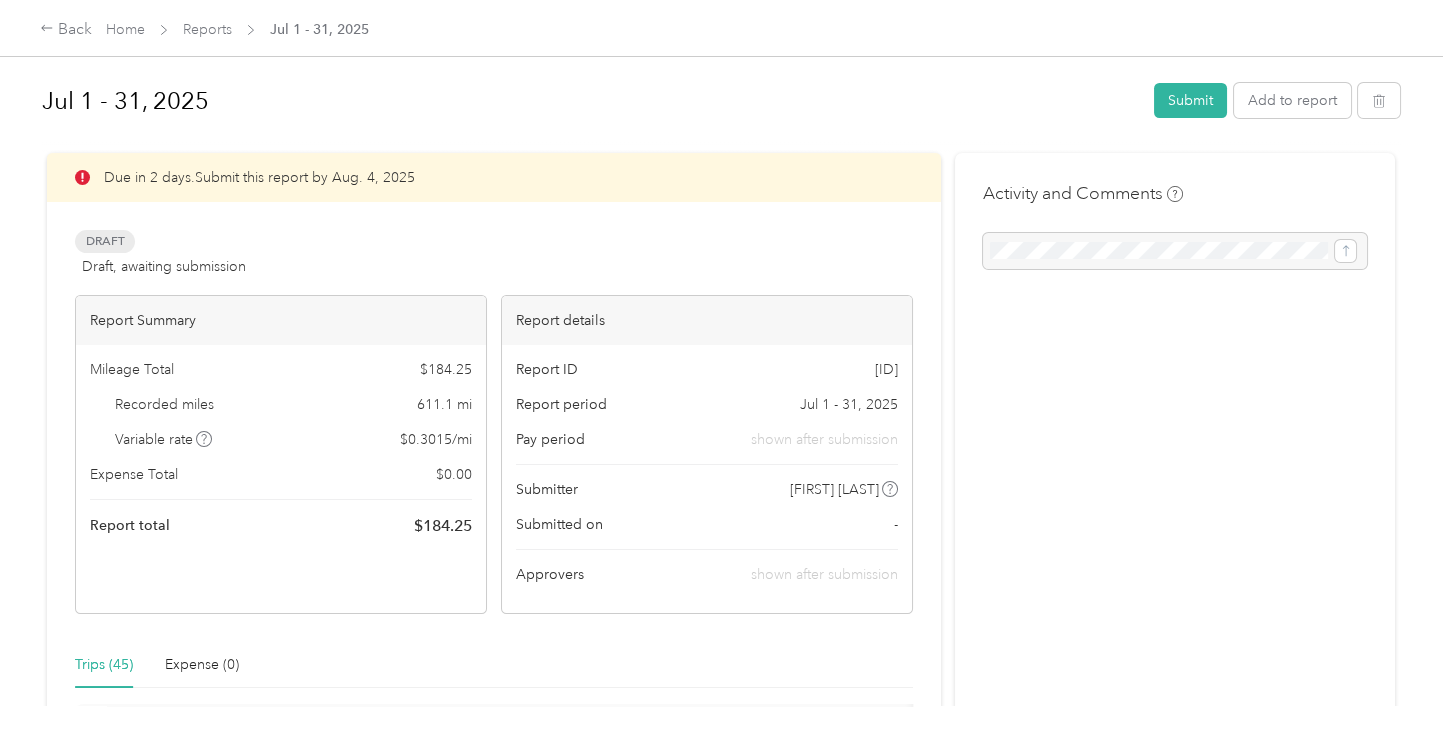 click at bounding box center (1175, 251) 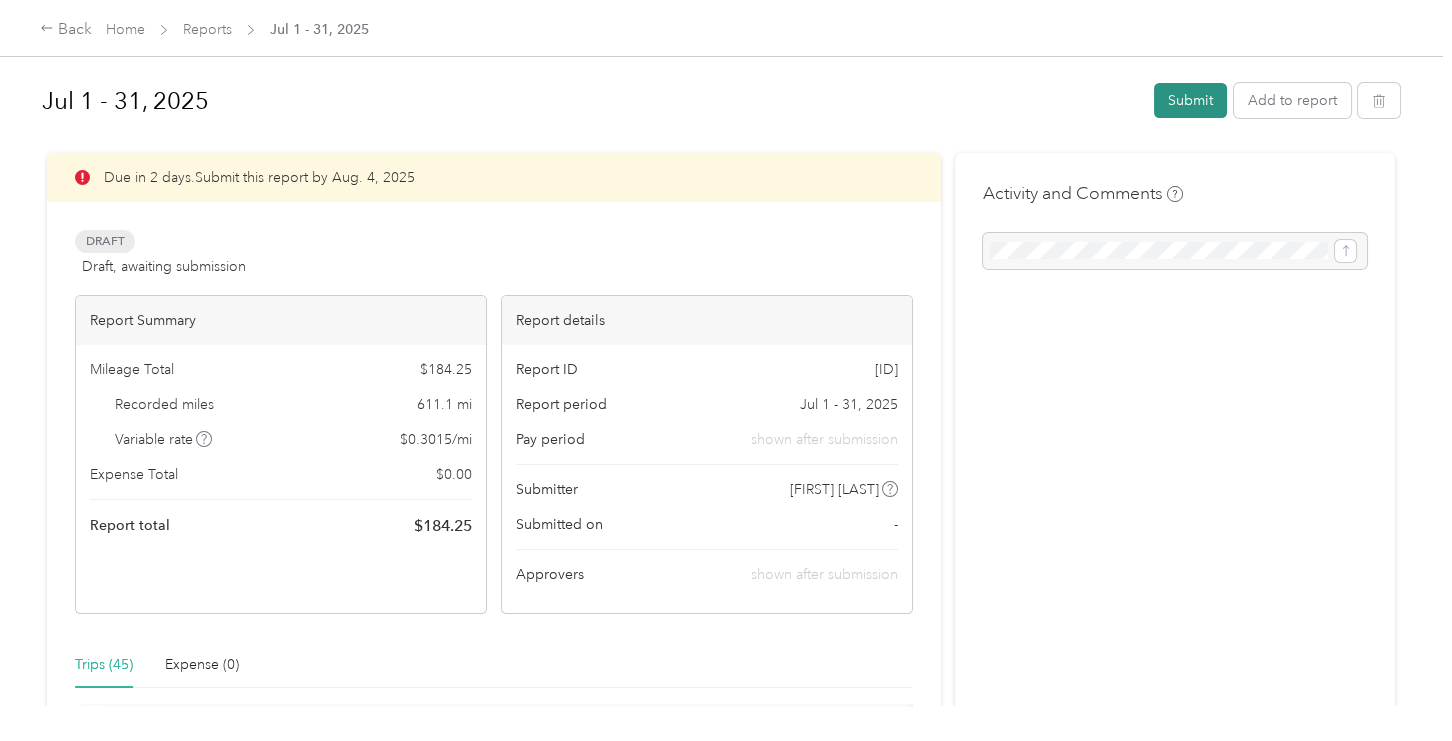 click on "Submit" at bounding box center [1190, 100] 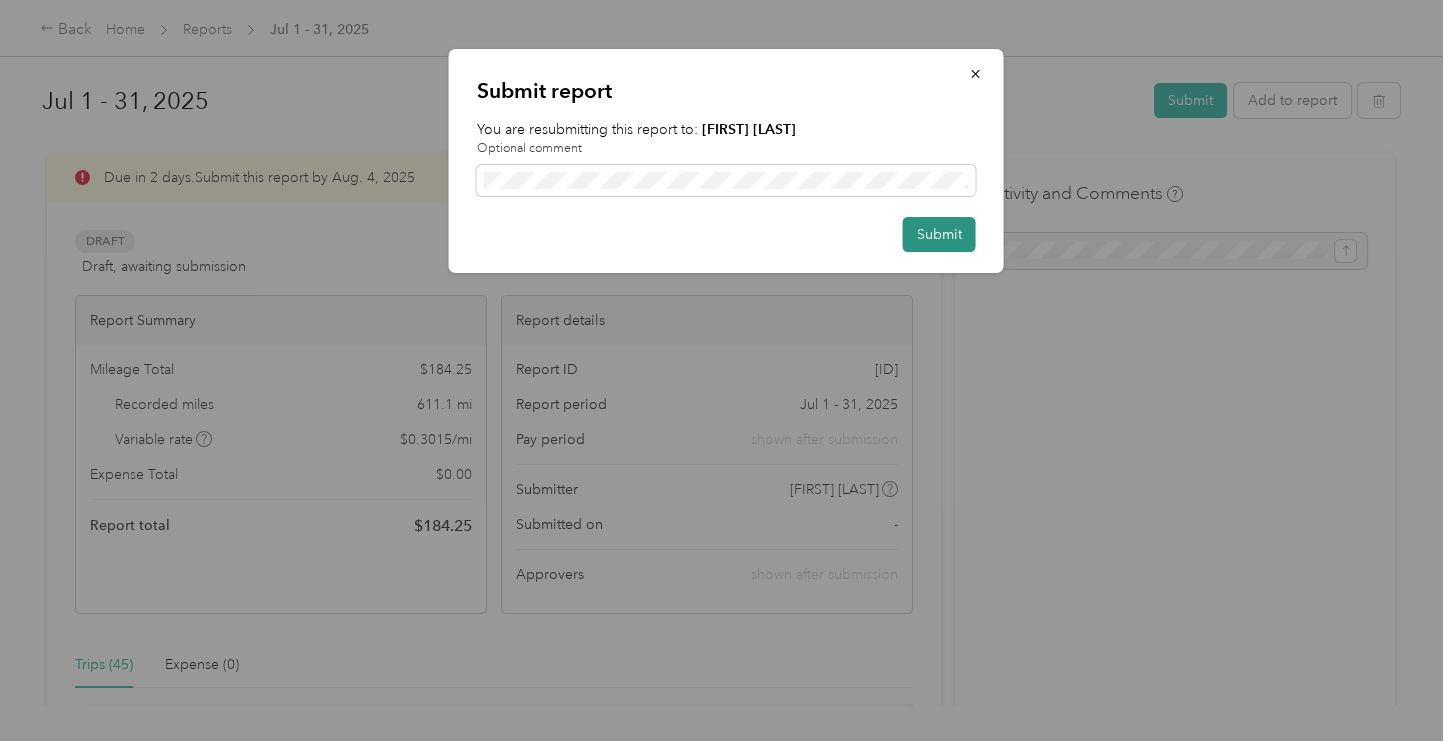 click on "Submit" at bounding box center (939, 234) 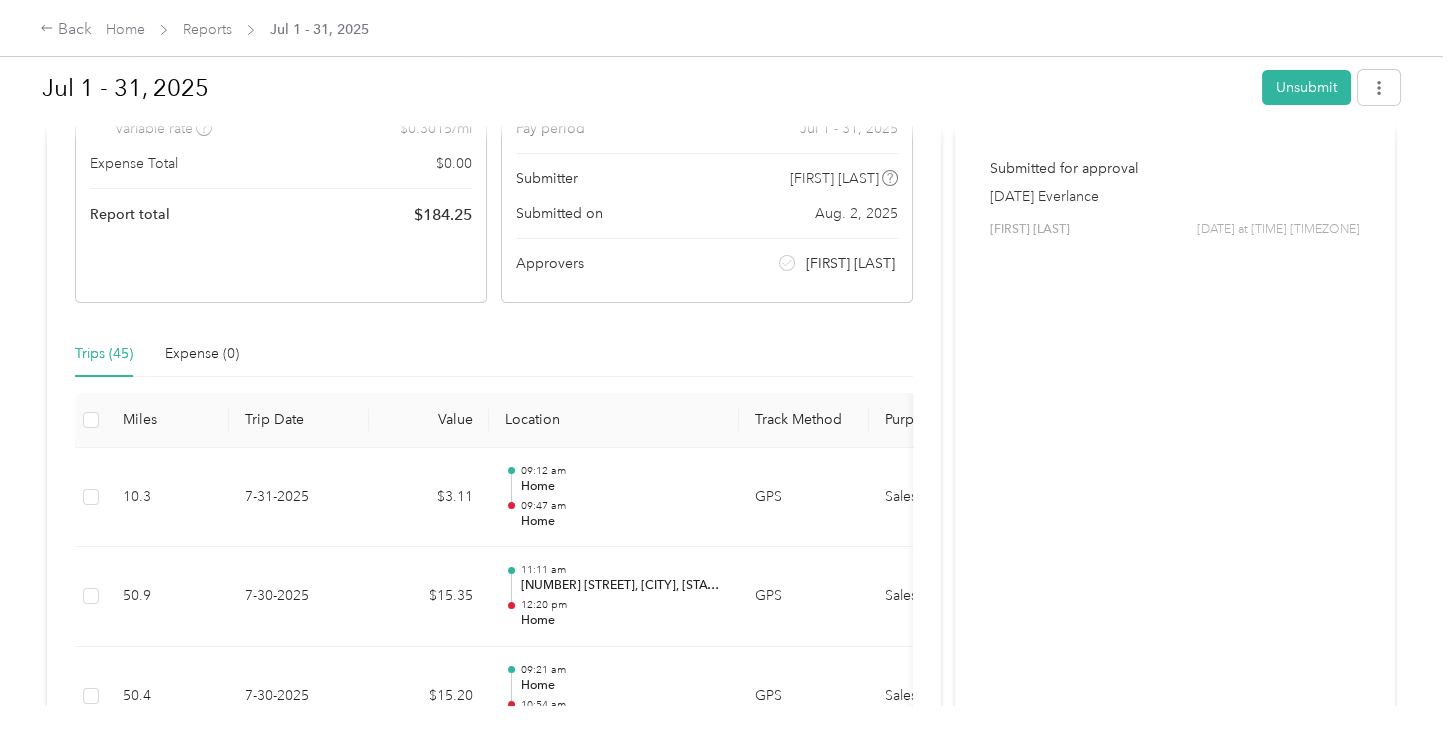 scroll, scrollTop: 0, scrollLeft: 0, axis: both 